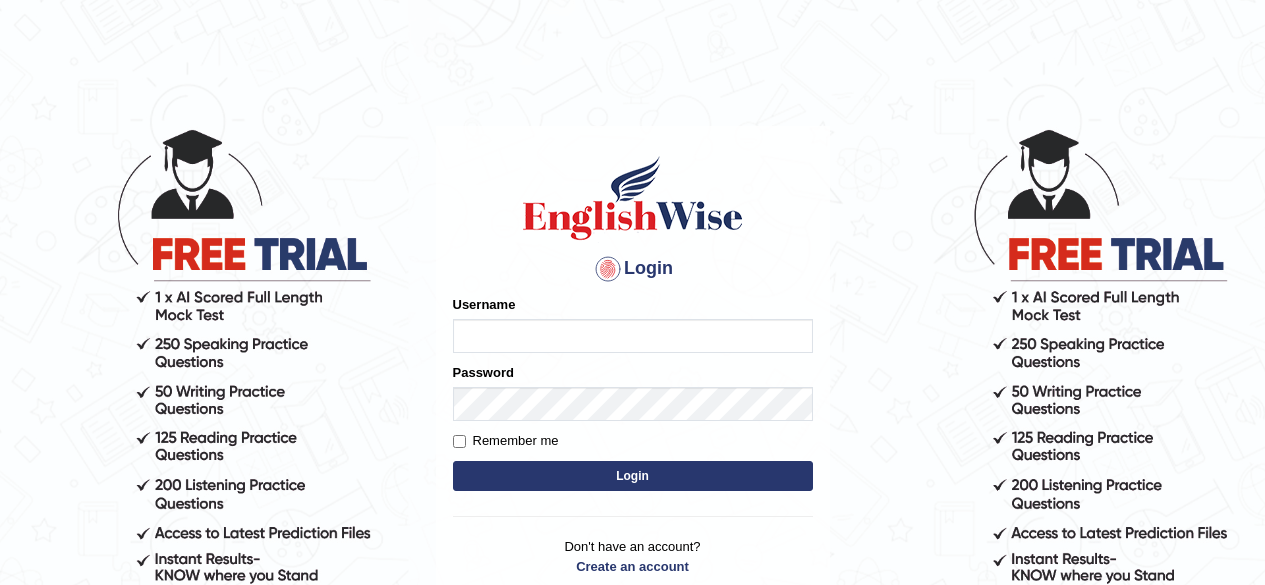 scroll, scrollTop: 0, scrollLeft: 0, axis: both 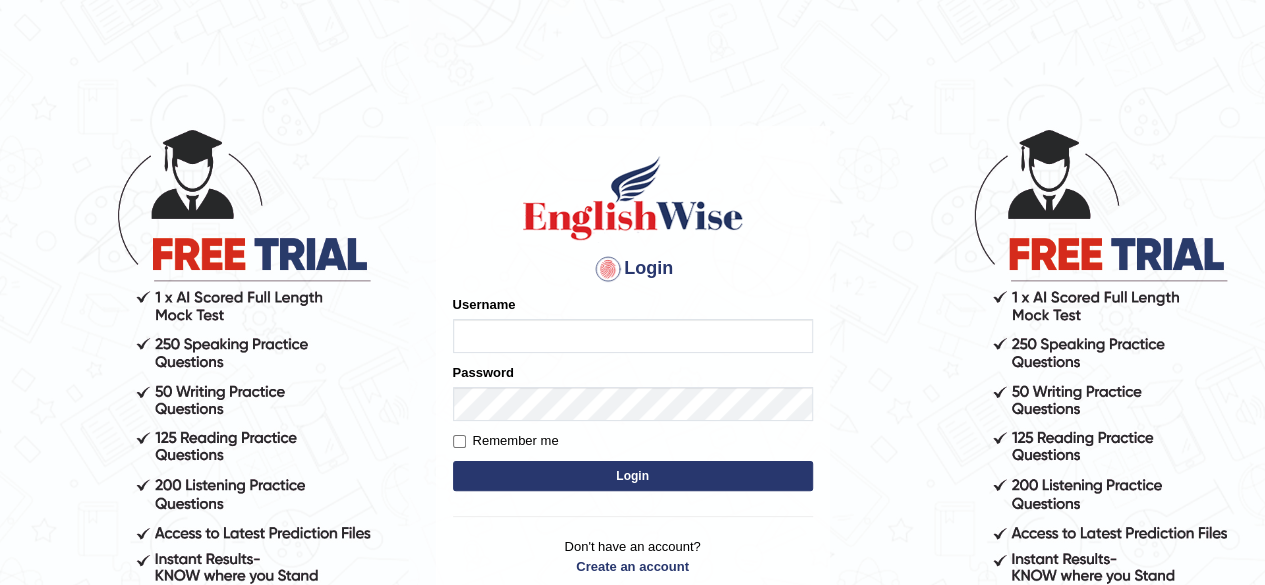 type on "vandit" 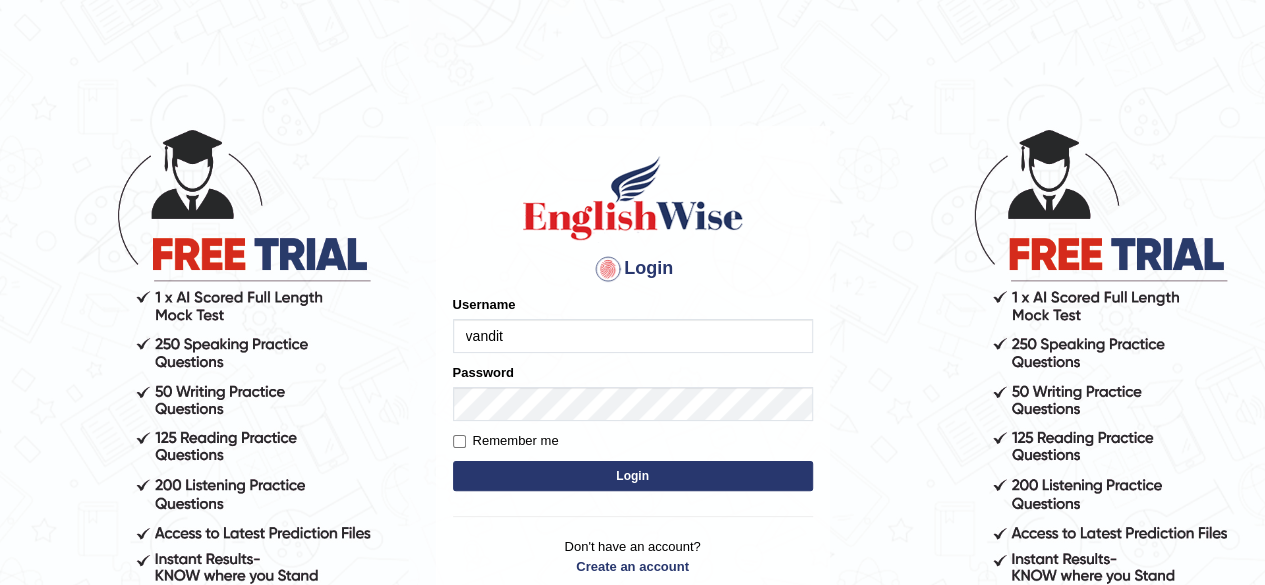 click on "vandit" at bounding box center (633, 336) 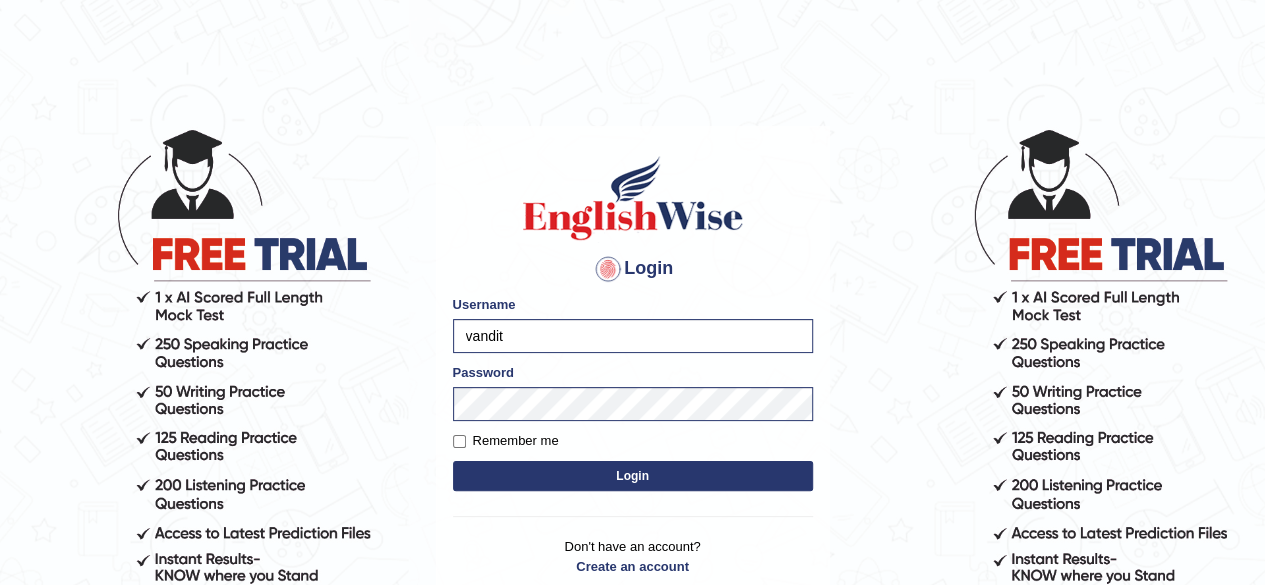 click on "Login" at bounding box center [633, 476] 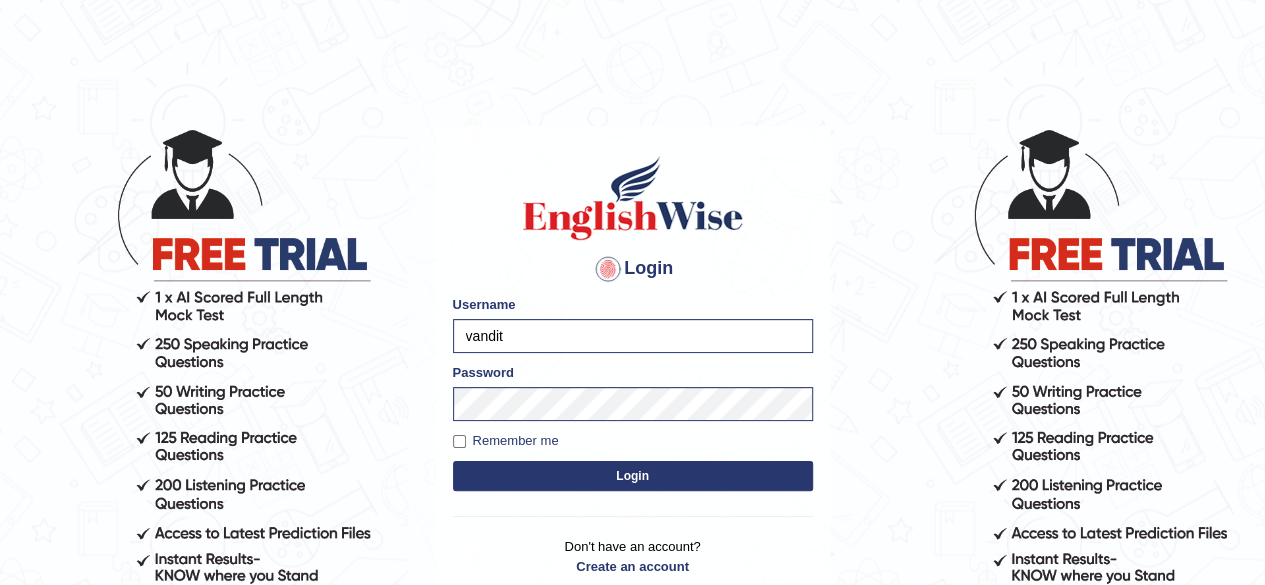click on "Login" at bounding box center [633, 476] 